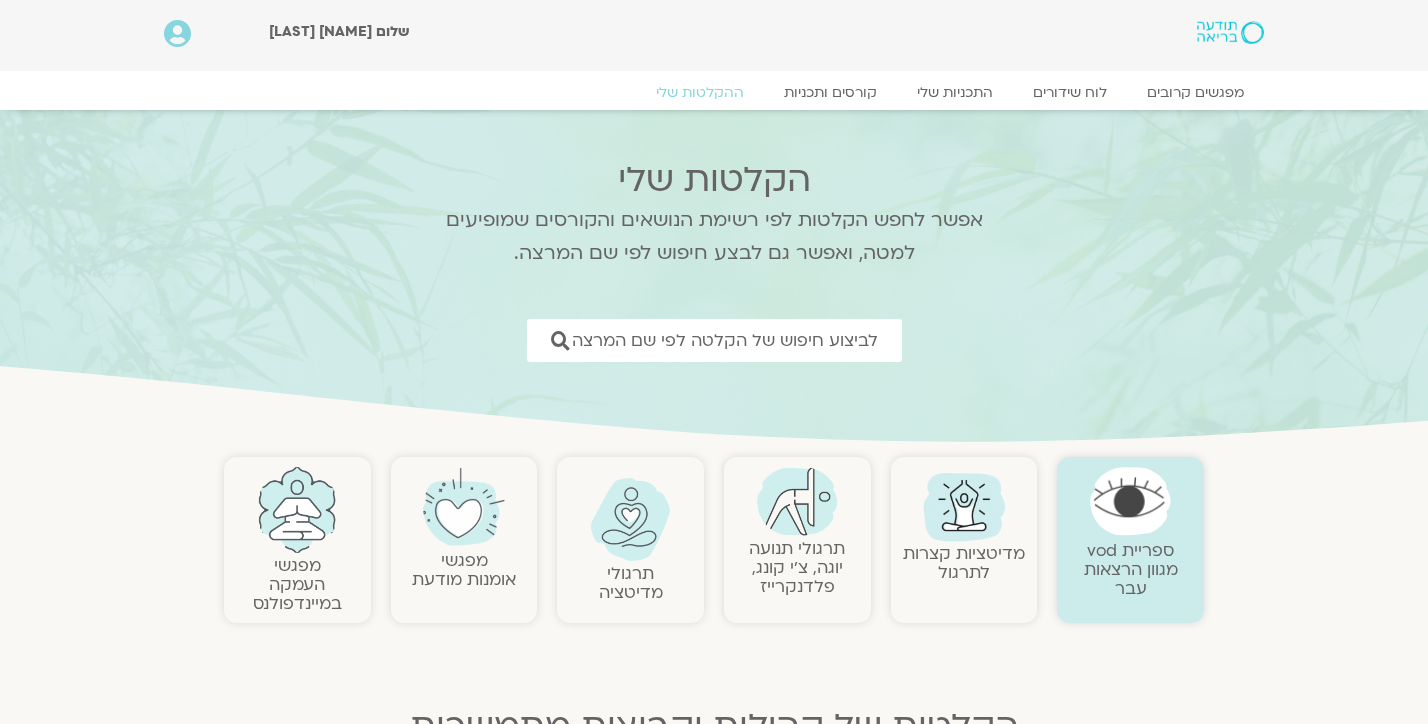 scroll, scrollTop: 0, scrollLeft: 0, axis: both 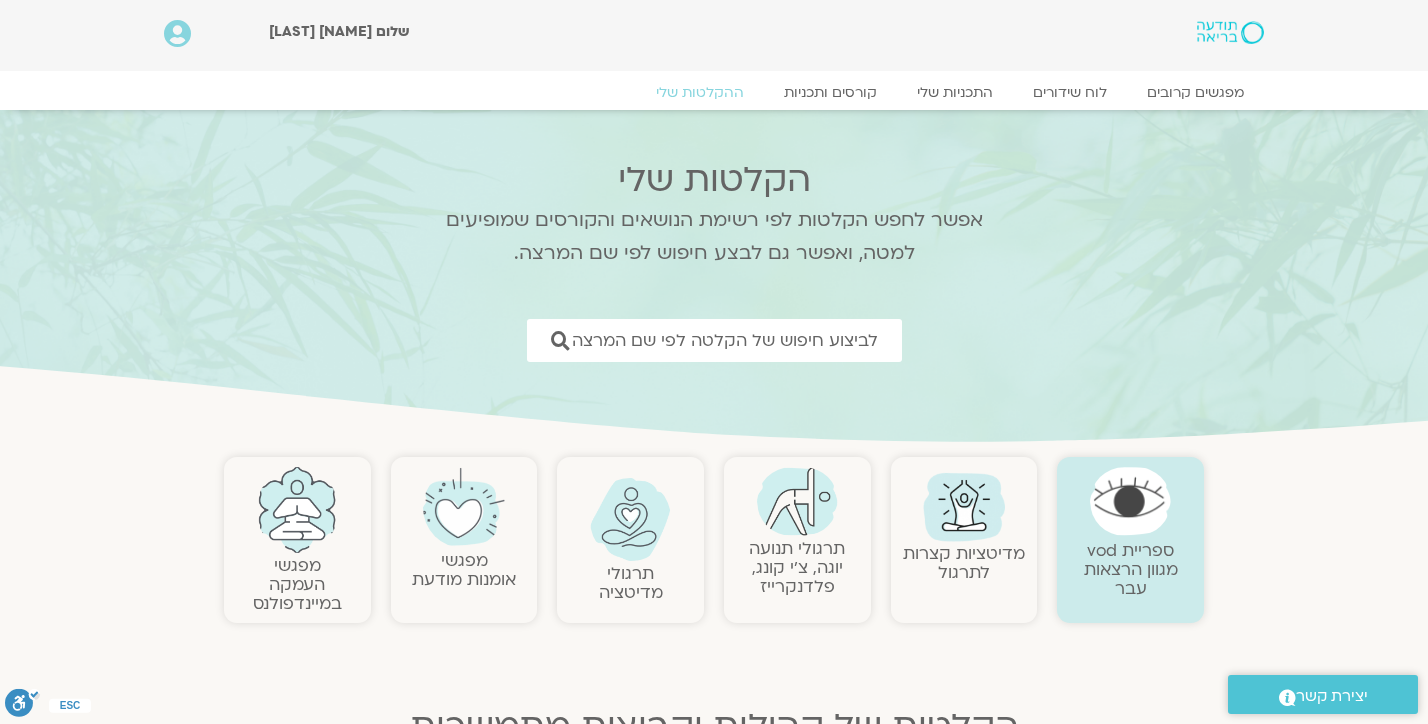 click at bounding box center [797, 501] 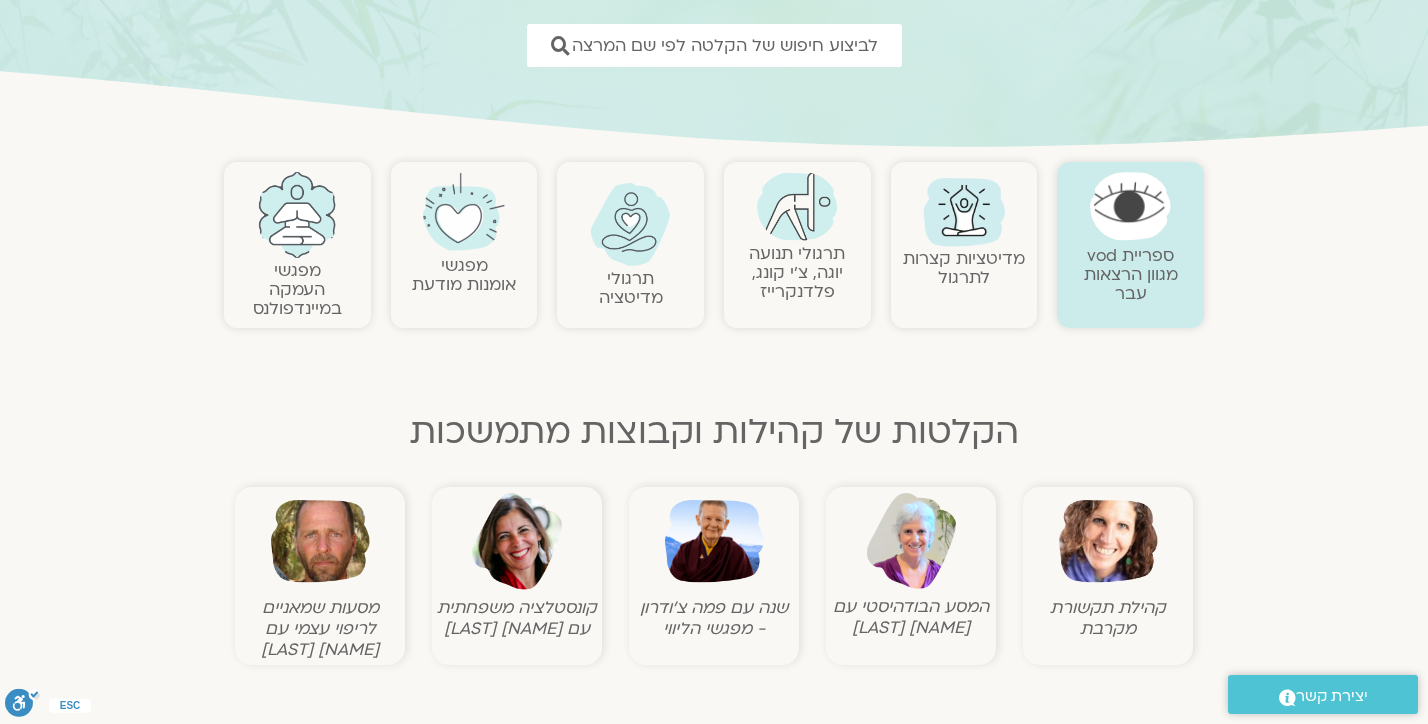 scroll, scrollTop: 301, scrollLeft: 0, axis: vertical 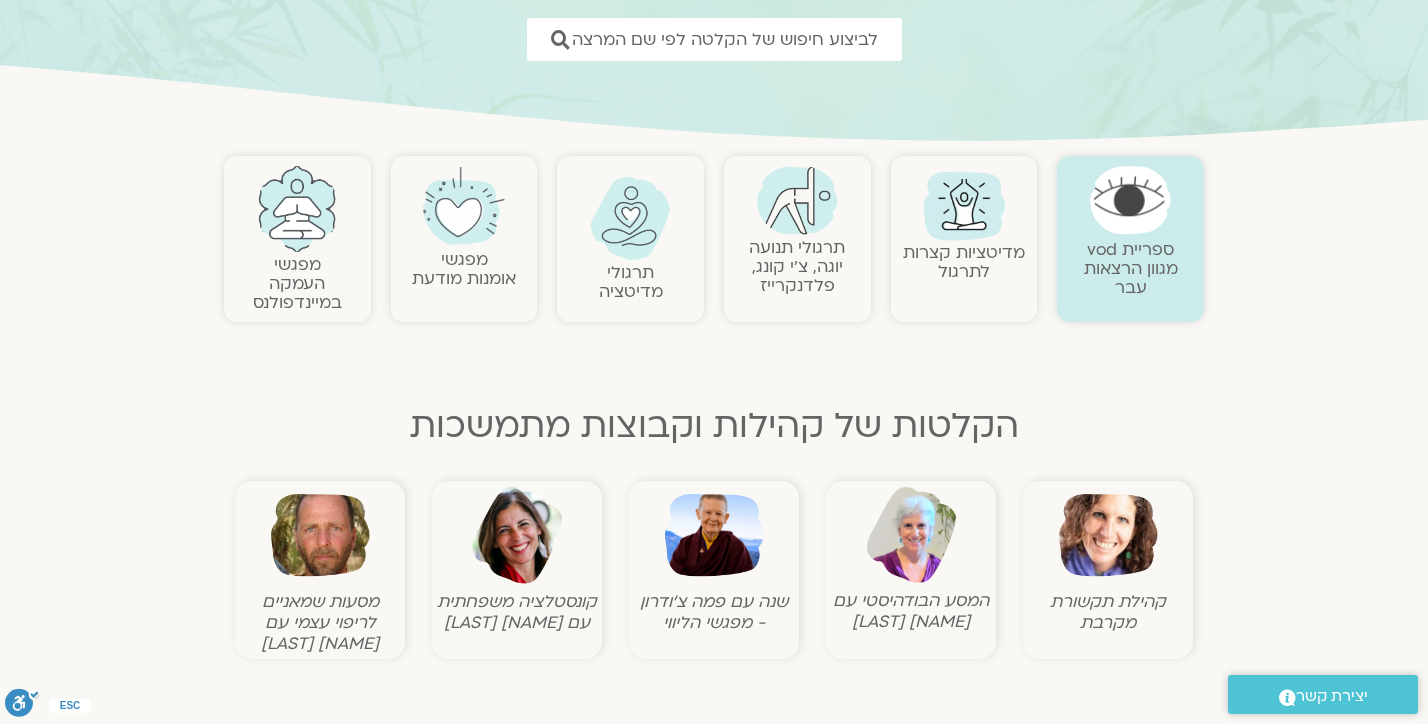 click on "תרגולי תנועה   יוגה, צ׳י קונג, פלדנקרייז" at bounding box center [797, 266] 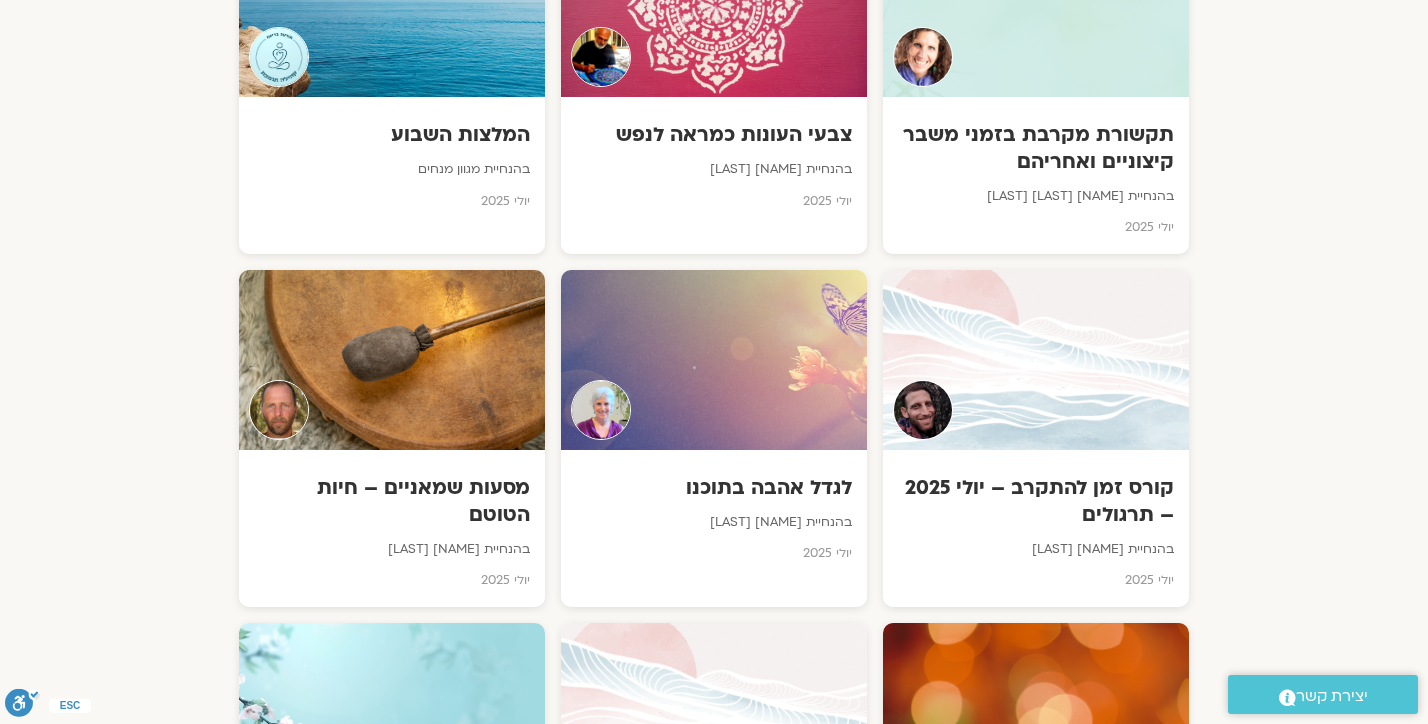 scroll, scrollTop: 1252, scrollLeft: 0, axis: vertical 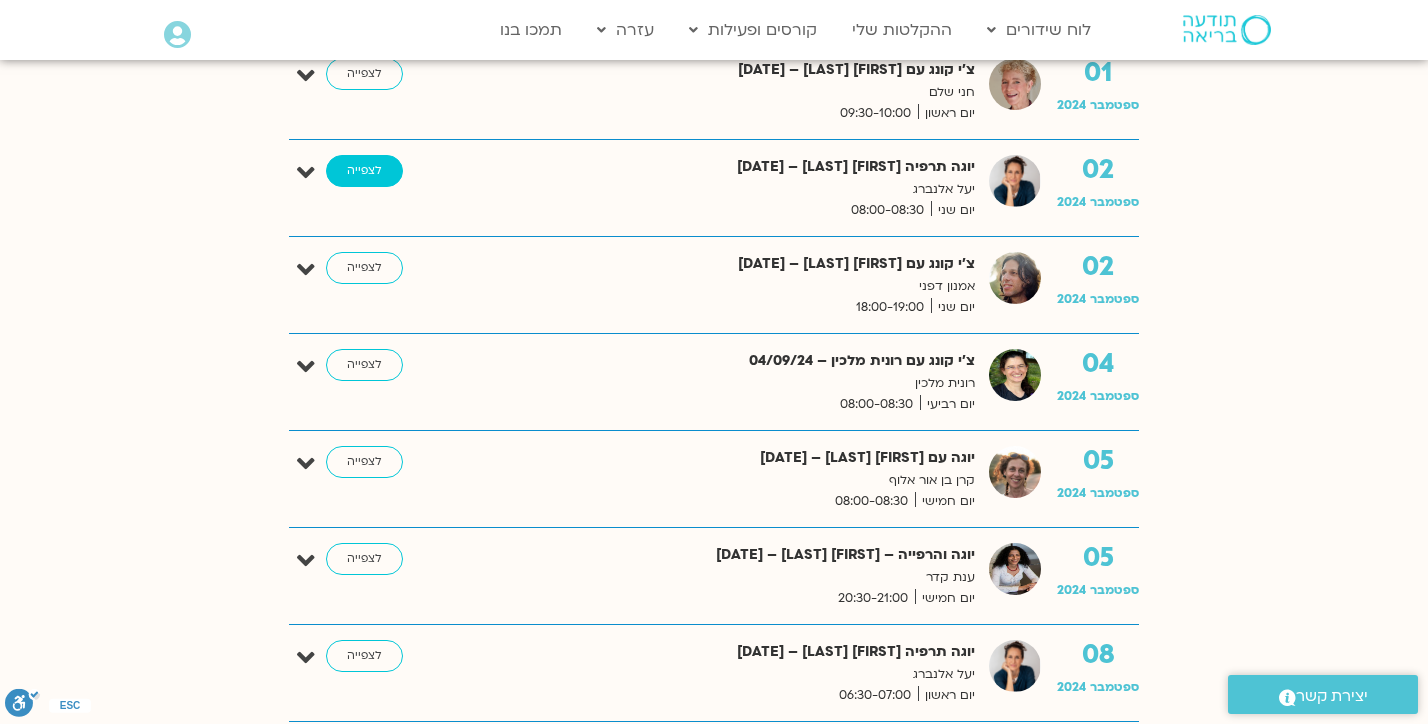 click on "לצפייה" at bounding box center (364, 171) 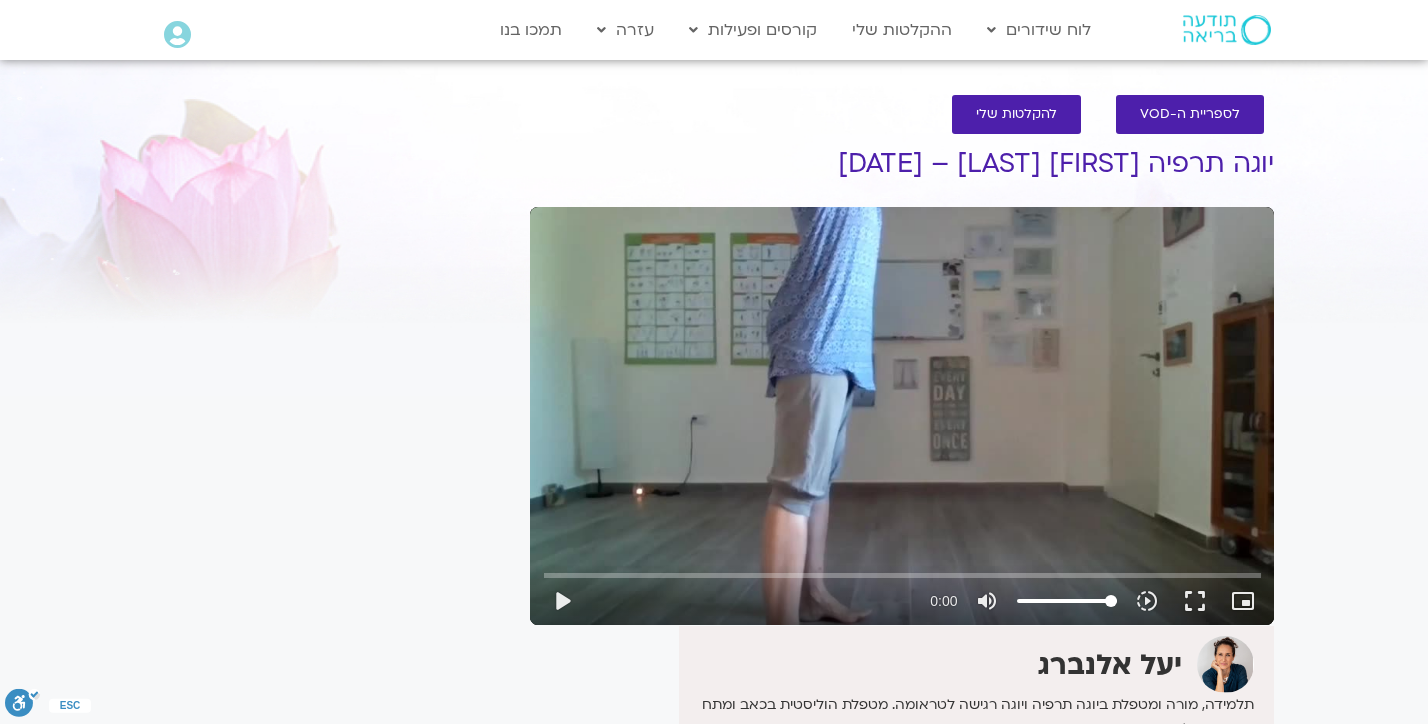 scroll, scrollTop: 0, scrollLeft: 0, axis: both 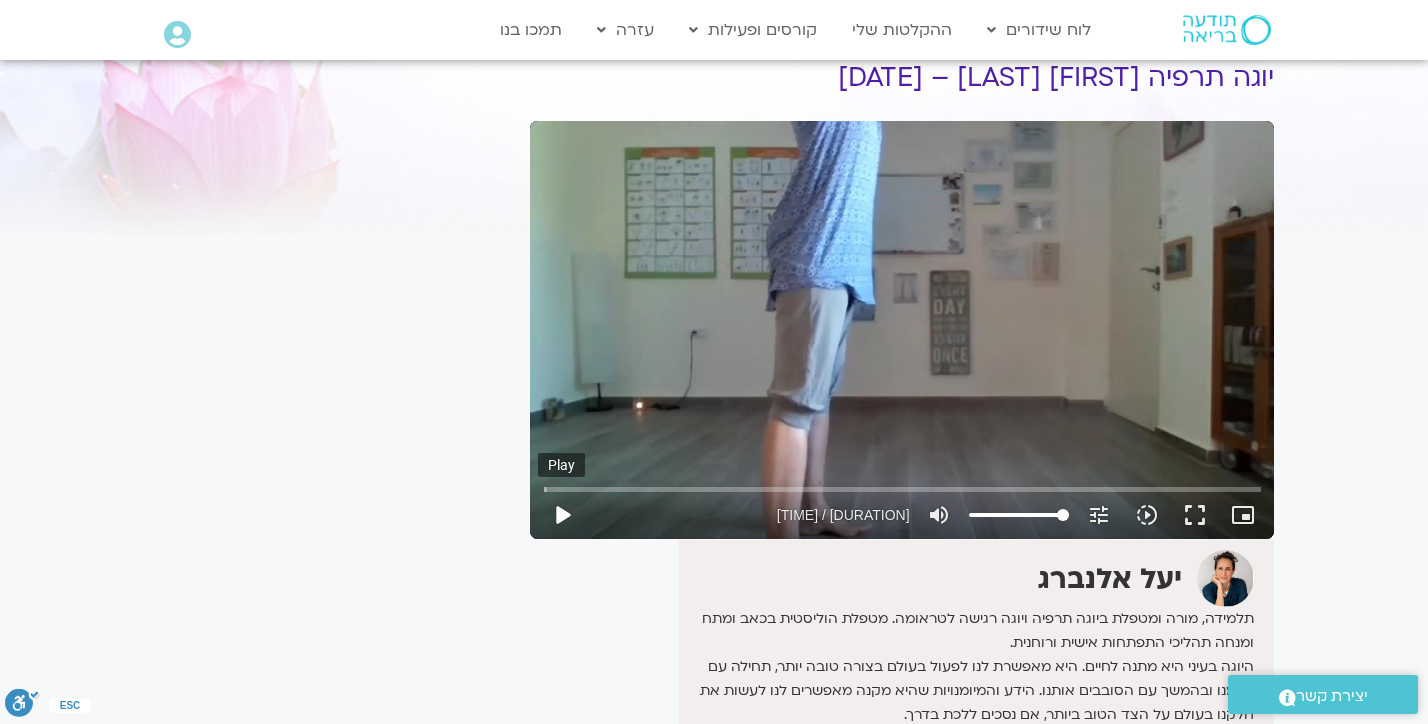 click on "play_arrow" at bounding box center [562, 515] 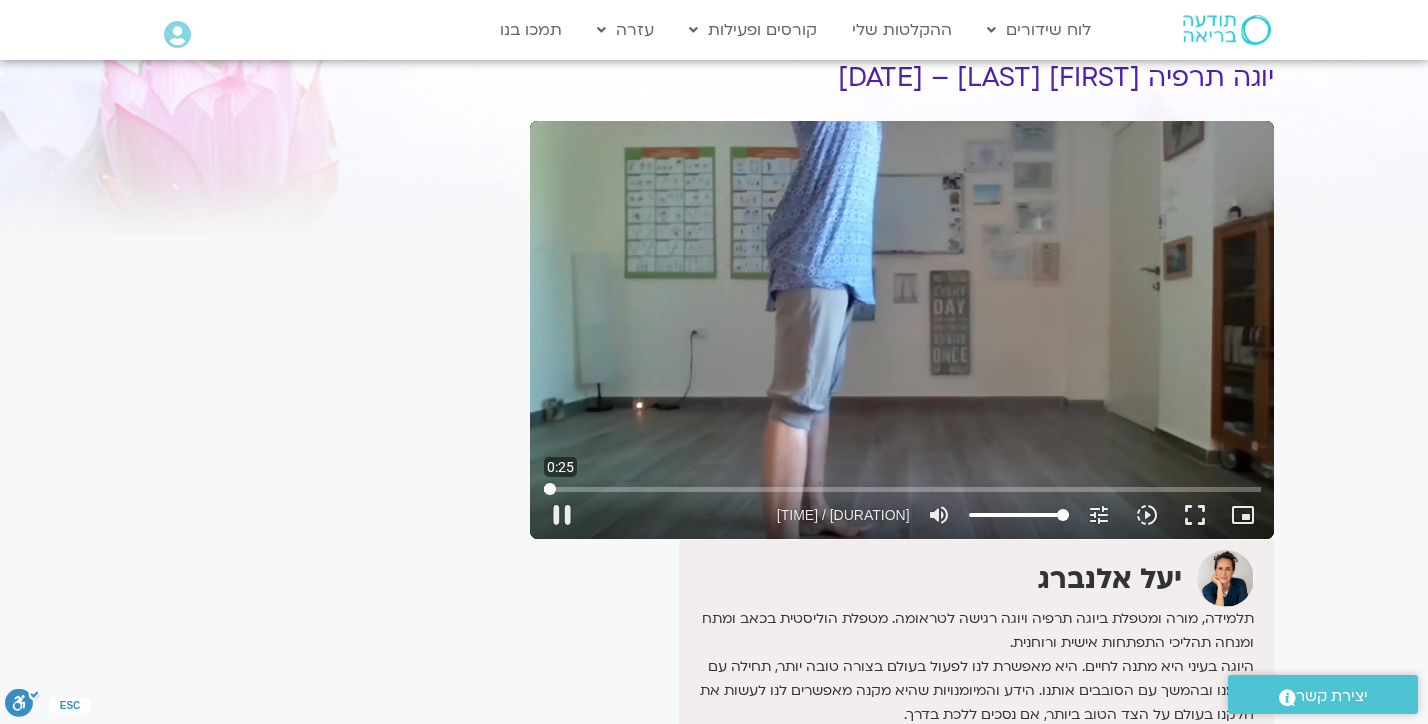 click at bounding box center (902, 489) 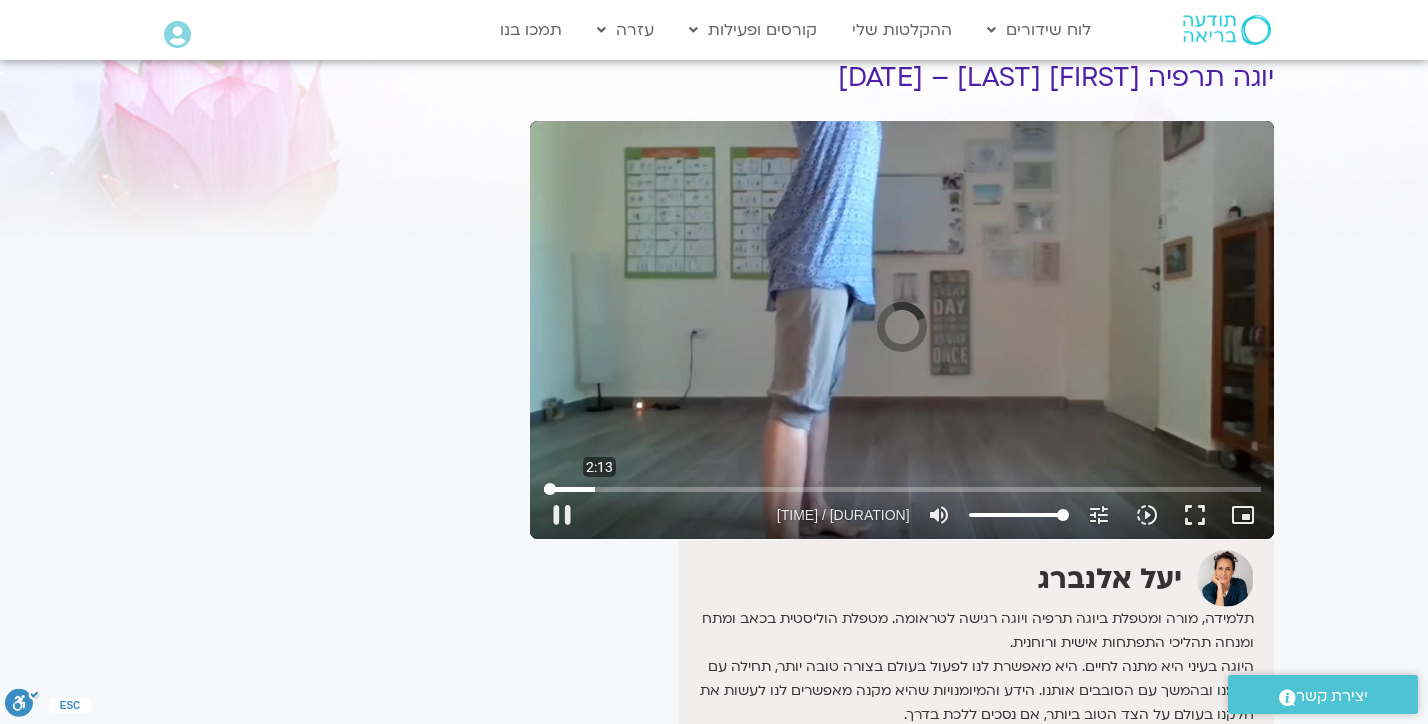 click at bounding box center [902, 489] 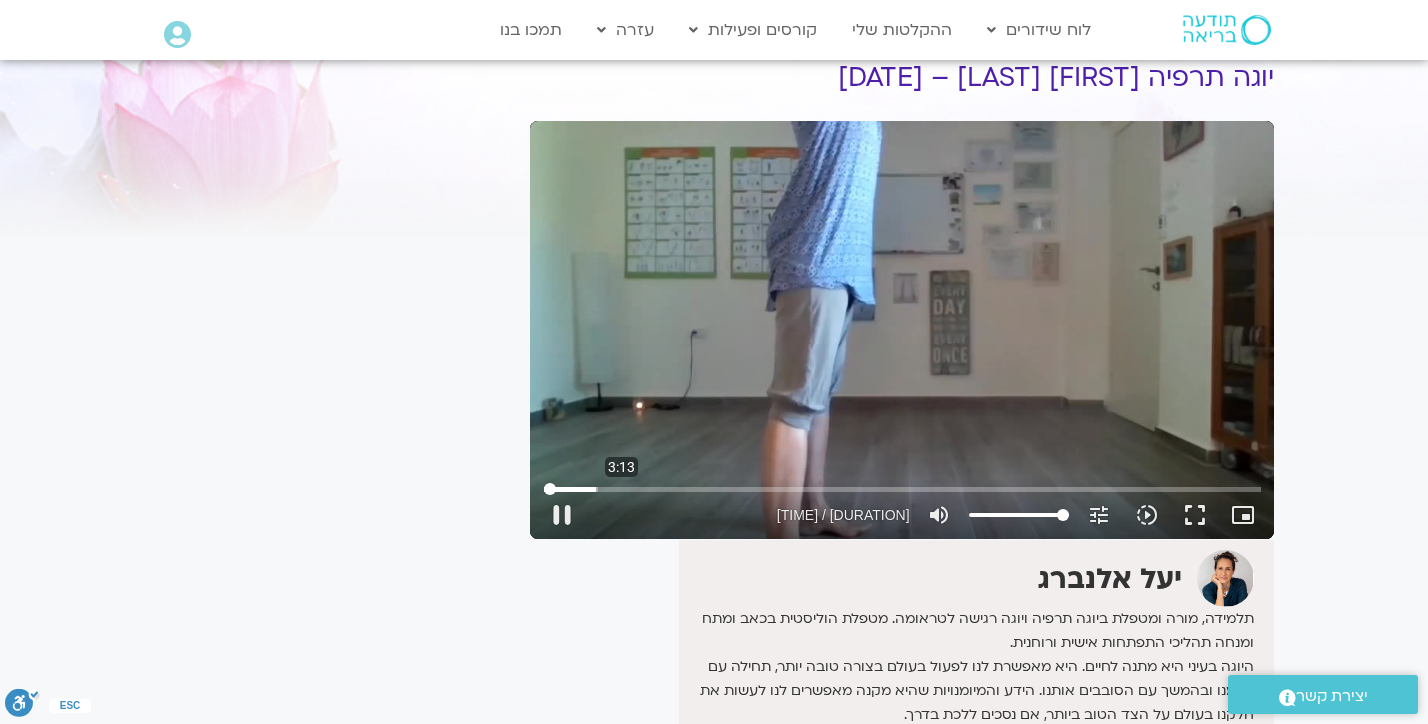 click at bounding box center (902, 489) 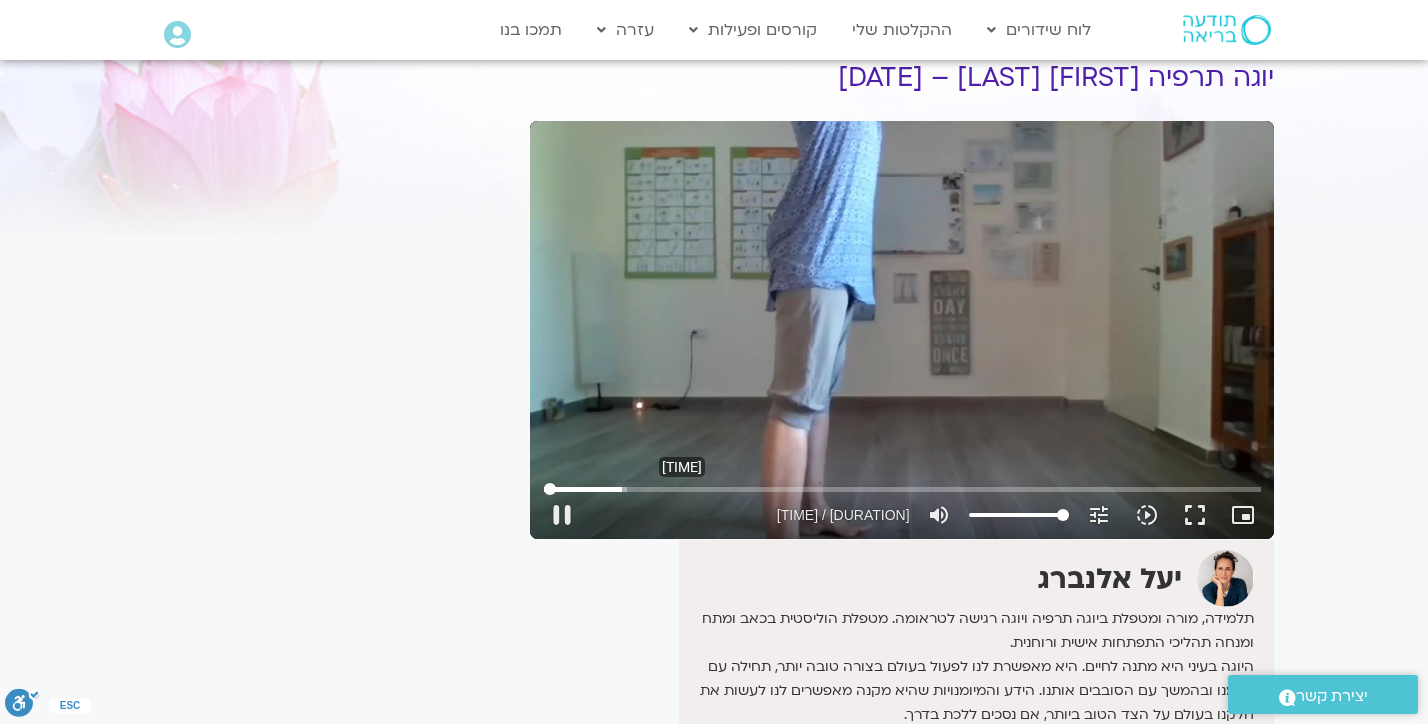 click at bounding box center [902, 489] 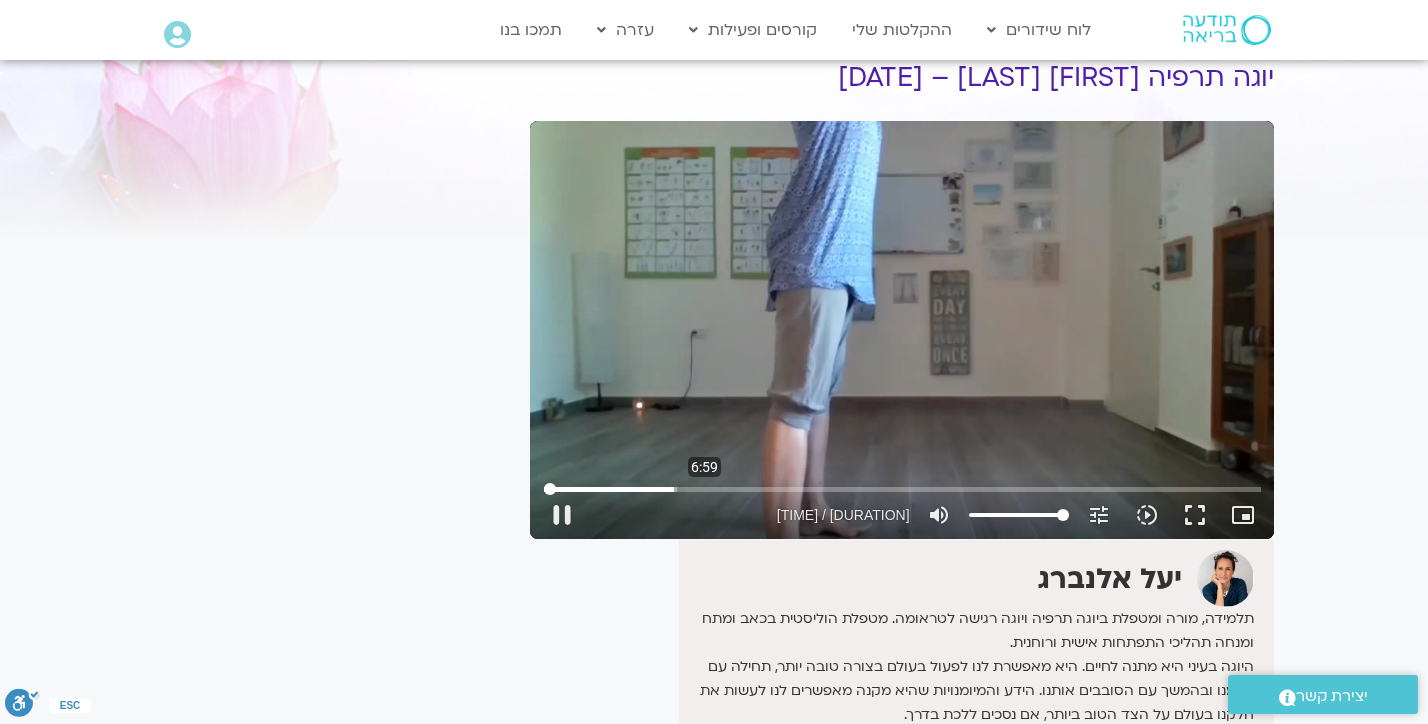 click at bounding box center (902, 489) 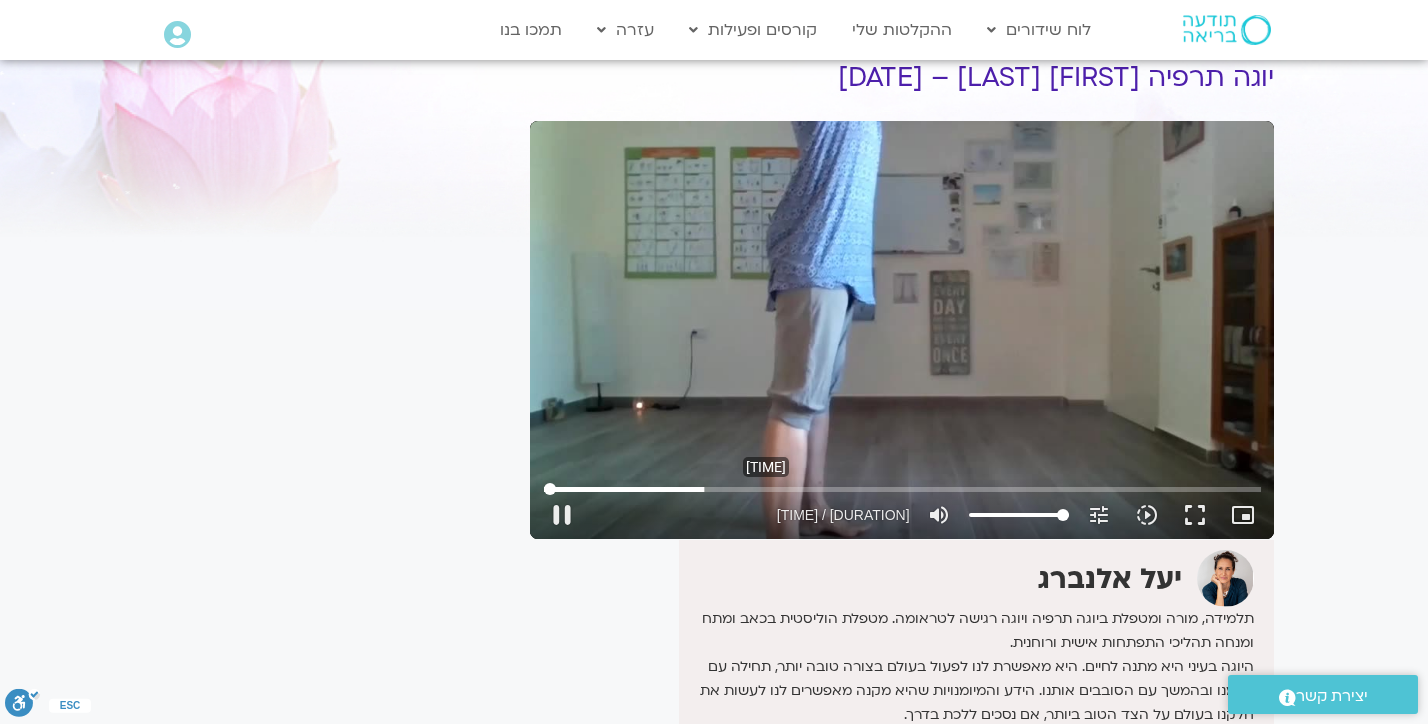 click at bounding box center (902, 489) 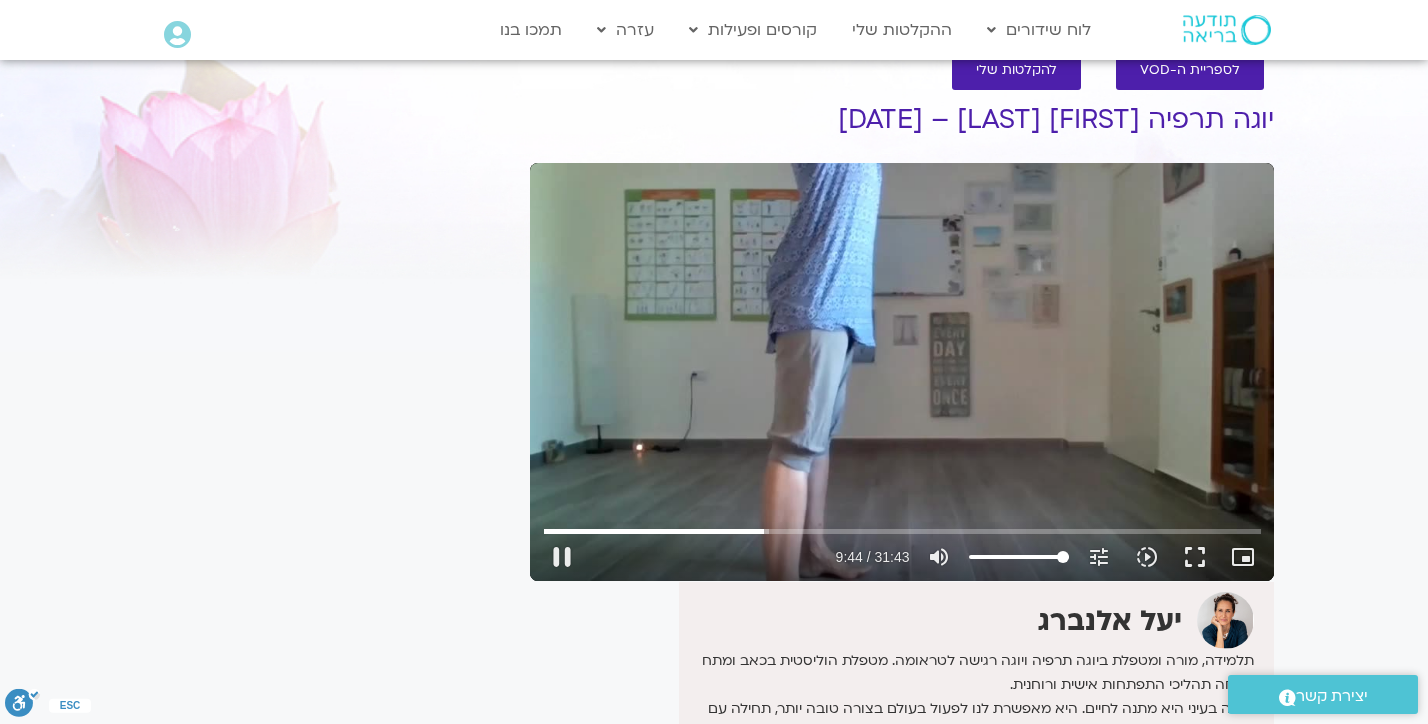 scroll, scrollTop: 0, scrollLeft: 0, axis: both 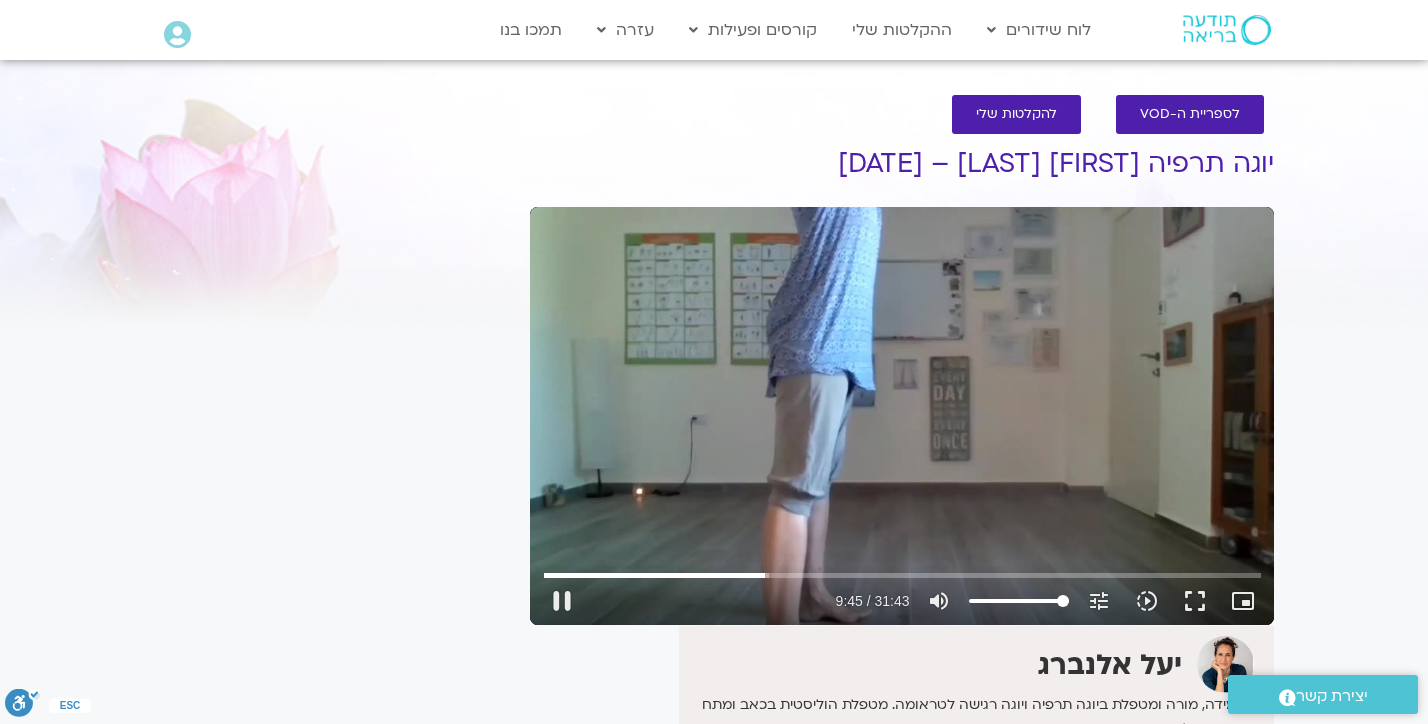 type on "586.148643" 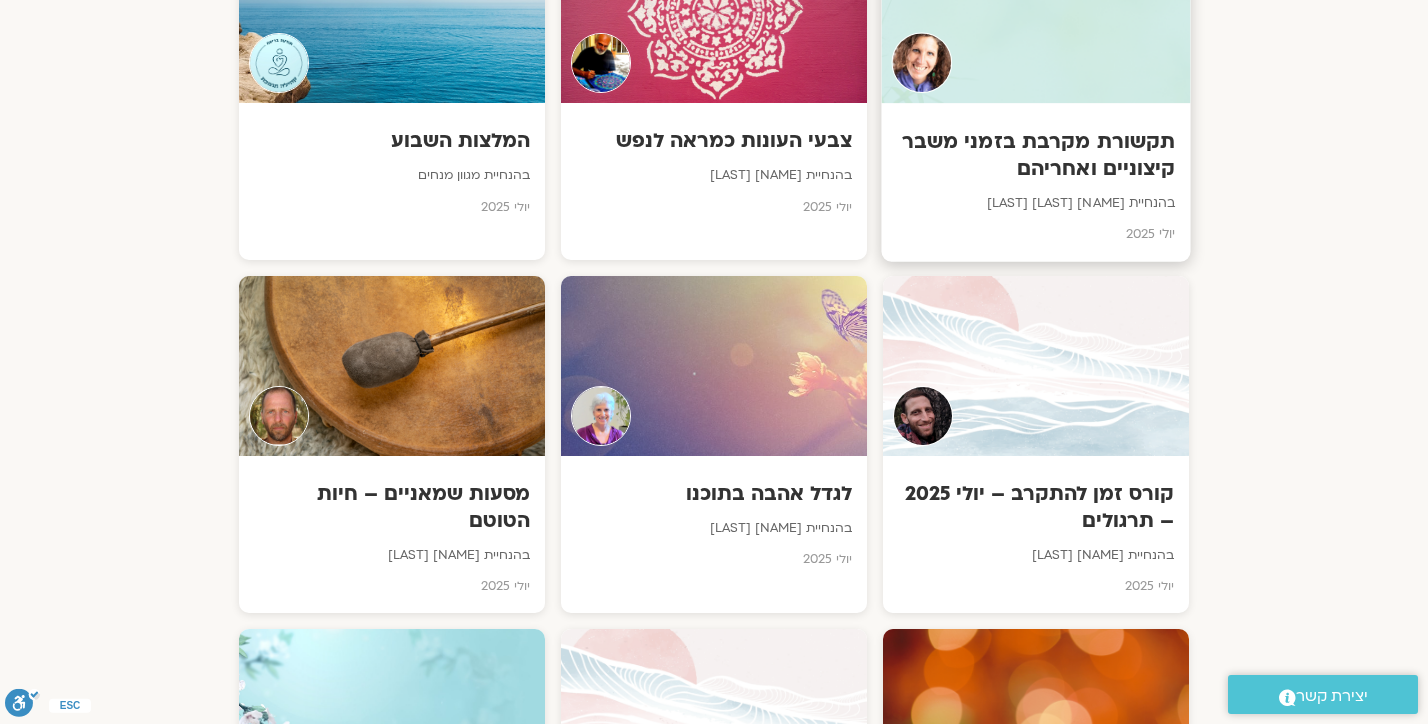 scroll, scrollTop: 0, scrollLeft: 0, axis: both 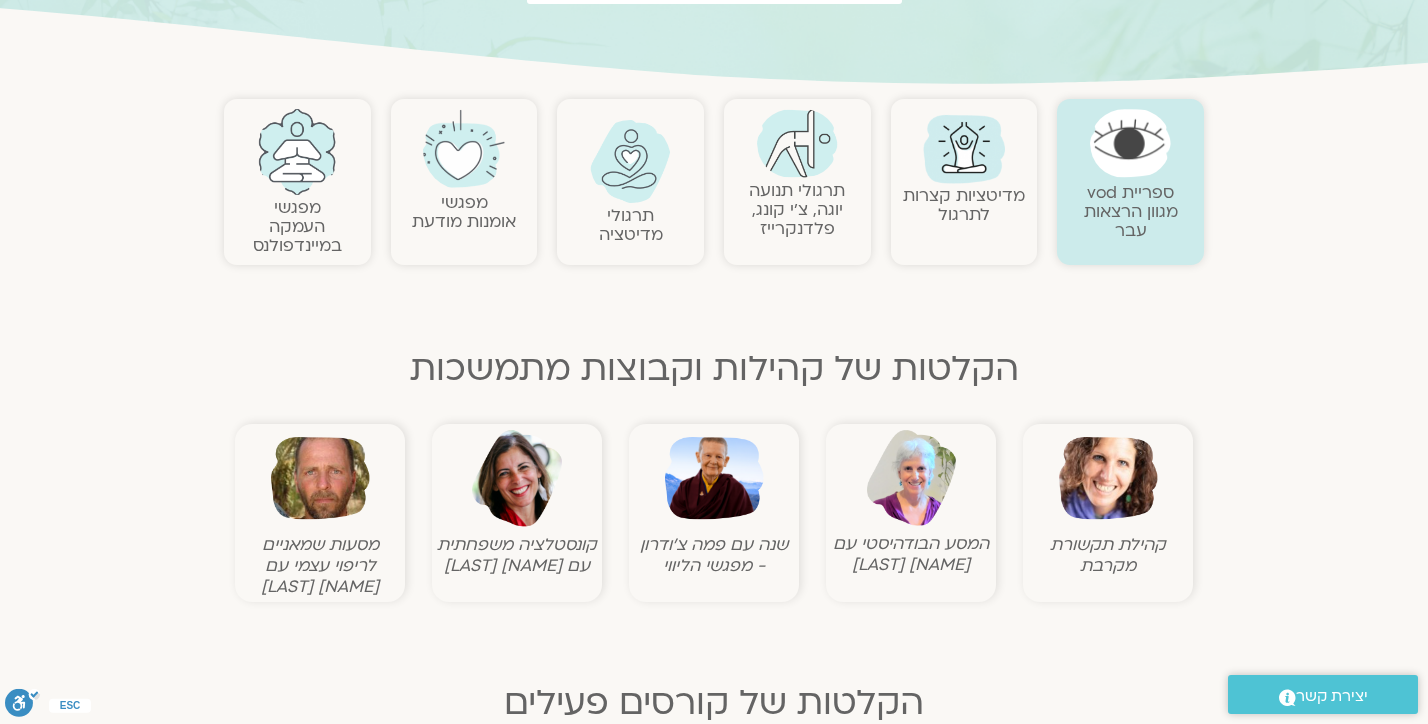 click on "תרגולי תנועה   יוגה, צ׳י קונג, פלדנקרייז" at bounding box center (797, 209) 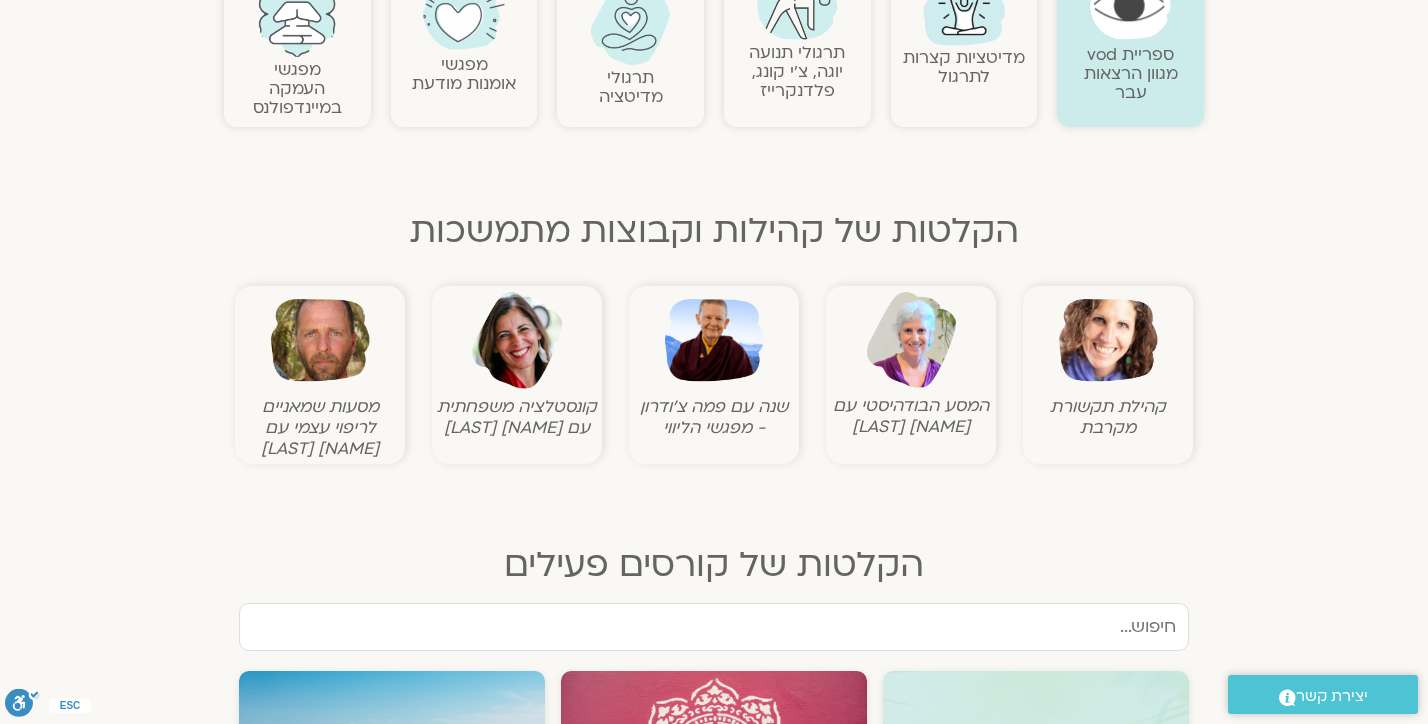 scroll, scrollTop: 499, scrollLeft: 0, axis: vertical 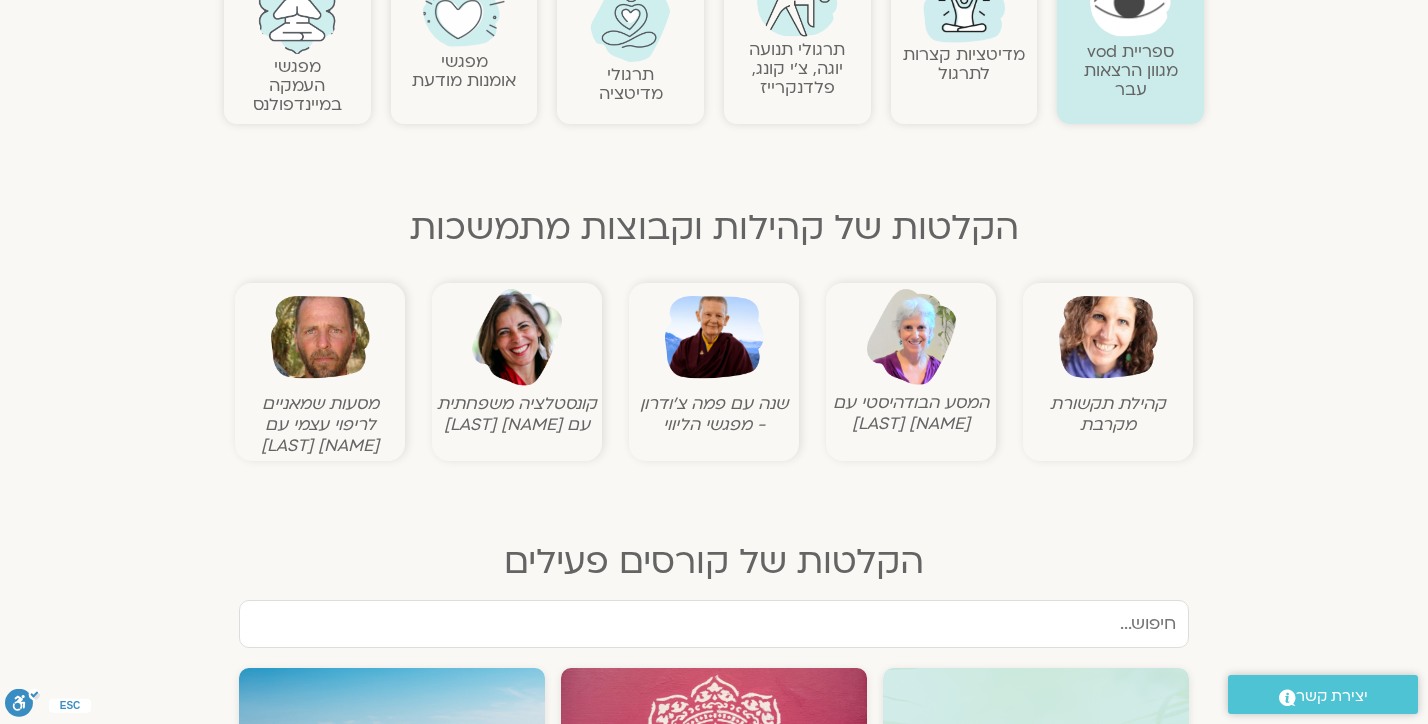 click at bounding box center [714, 337] 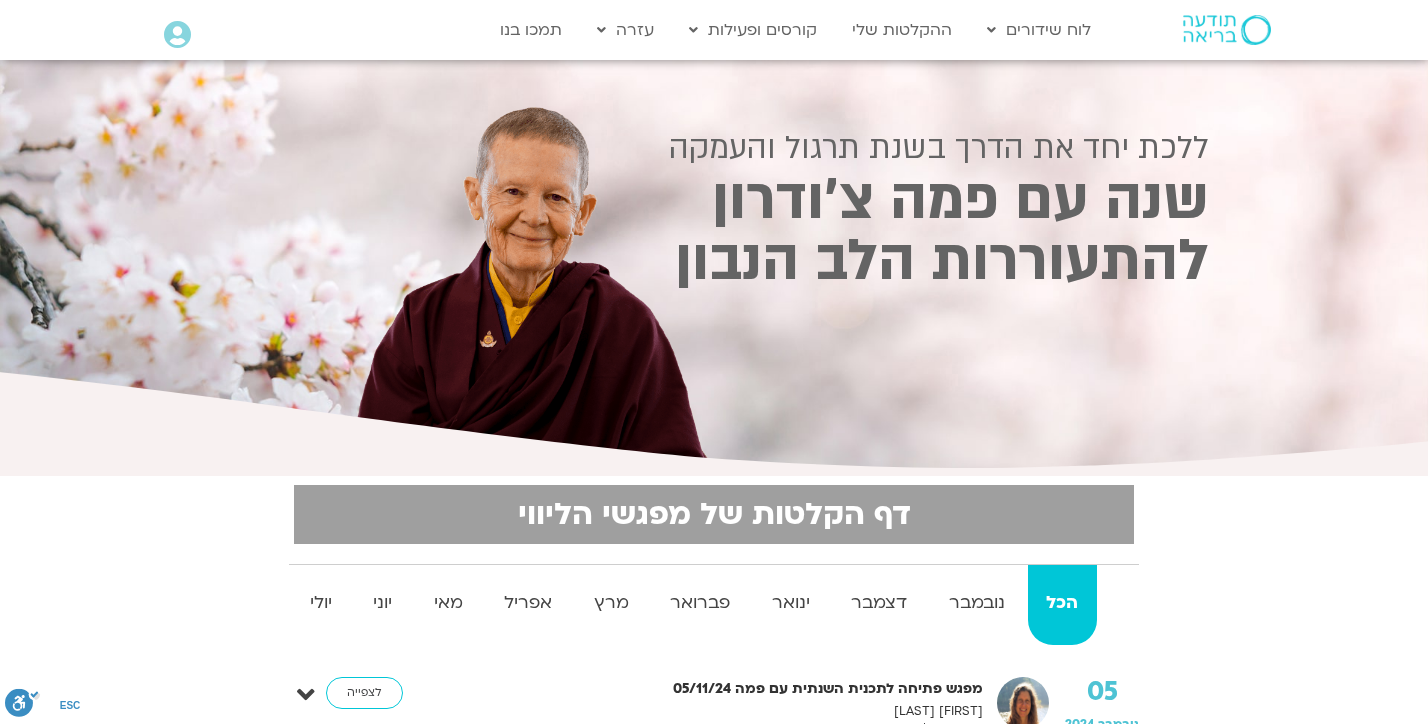 scroll, scrollTop: 0, scrollLeft: 0, axis: both 